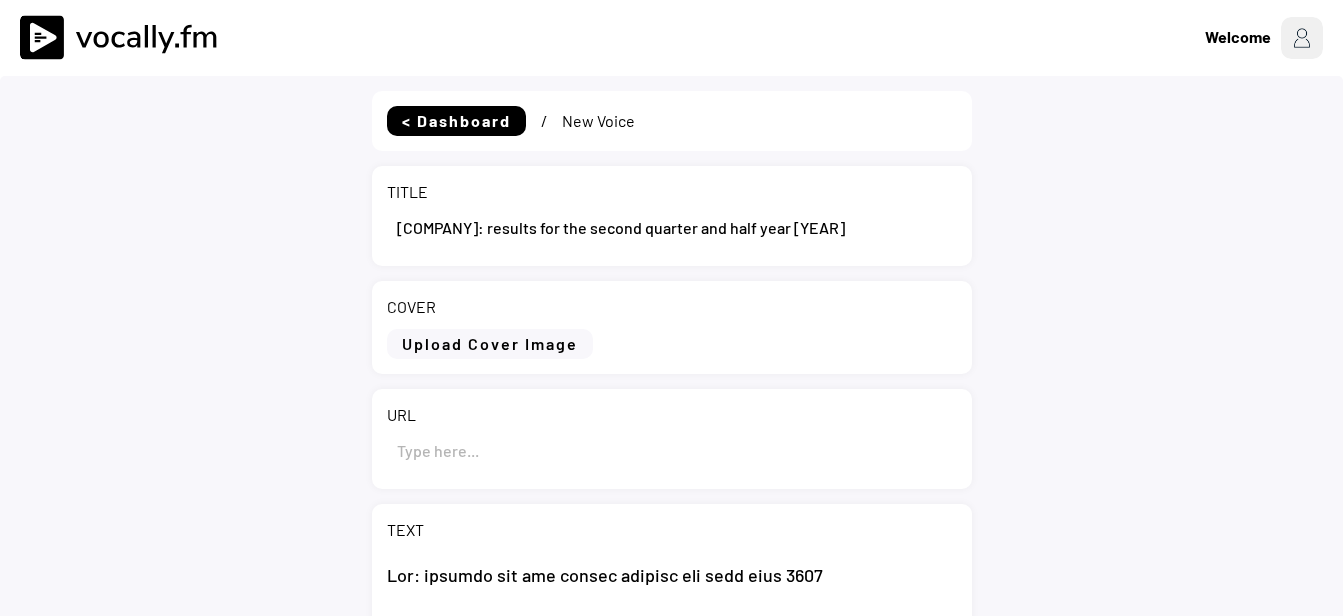 select on ""1348695171700984260__LOOKUP__1743089717132x865941051890466800"" 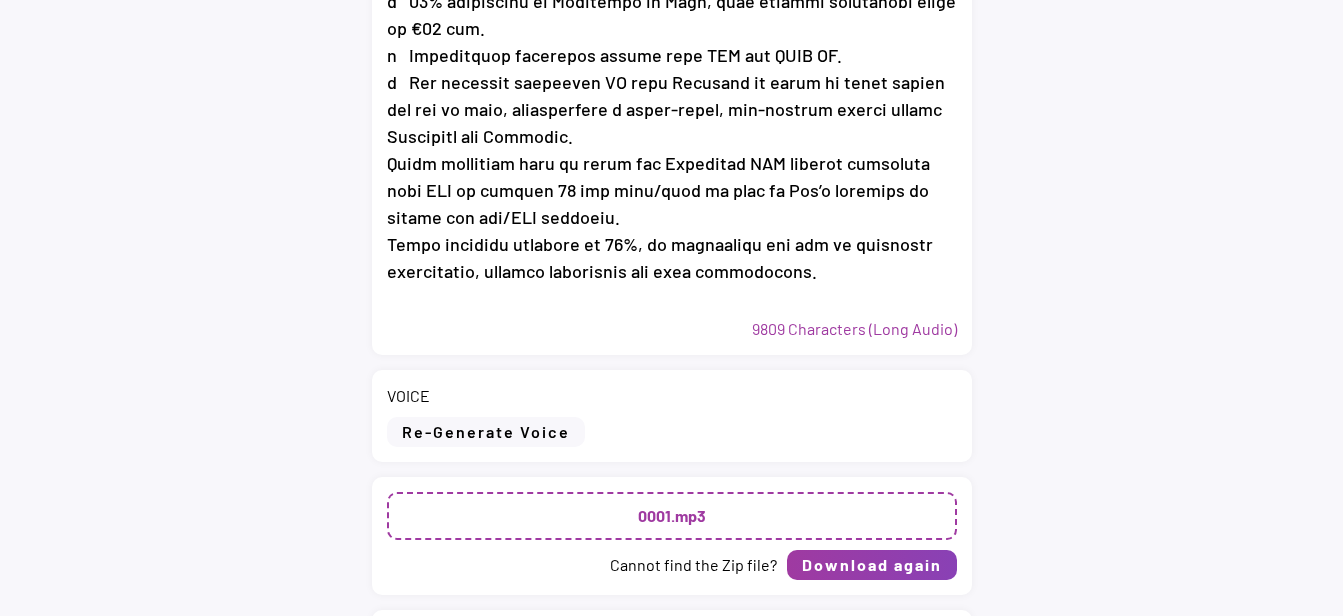 scroll, scrollTop: 844, scrollLeft: 0, axis: vertical 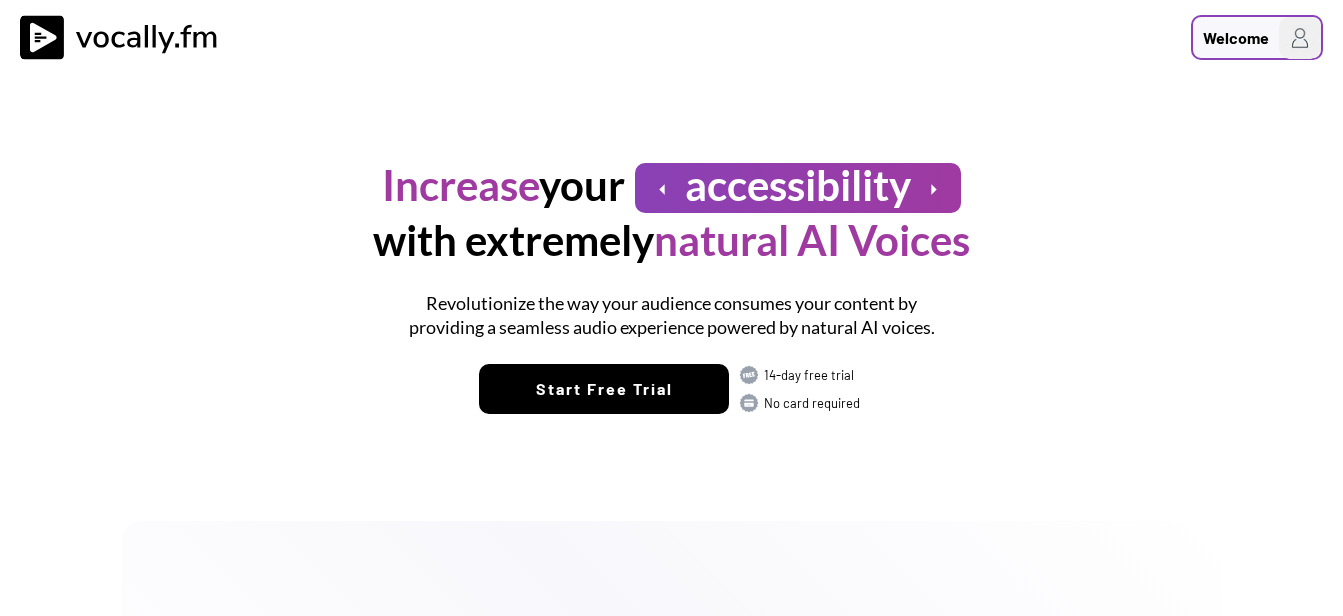click on "Welcome" at bounding box center [1236, 38] 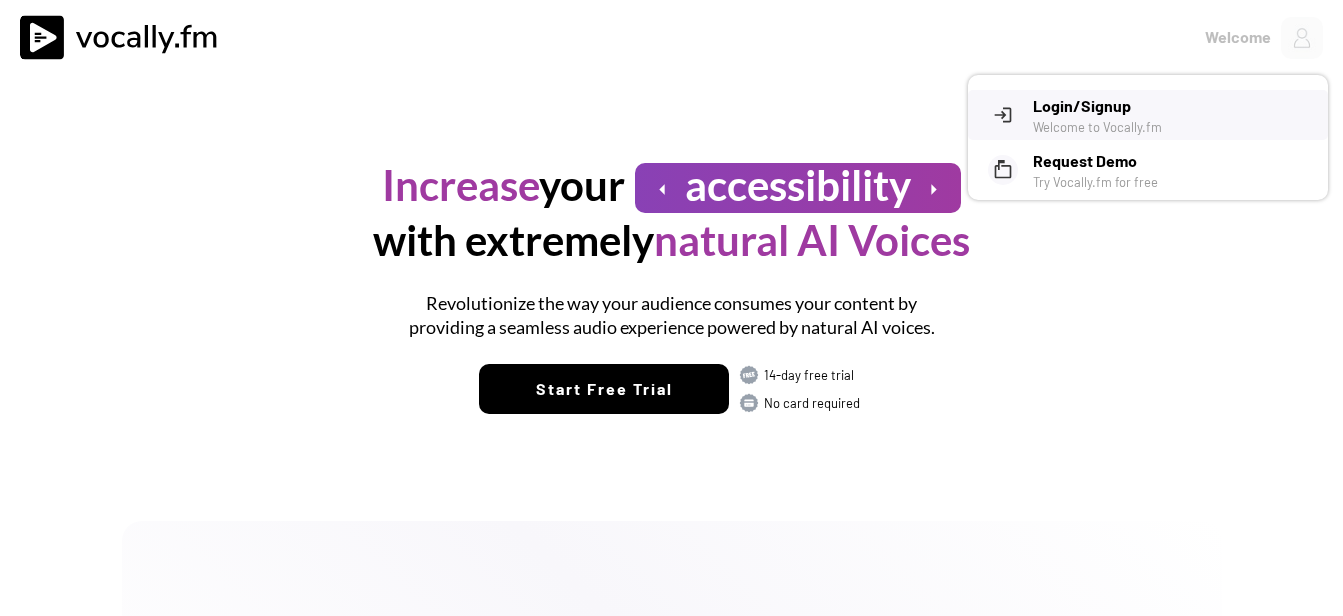 click on "Login/Signup" at bounding box center [1173, 106] 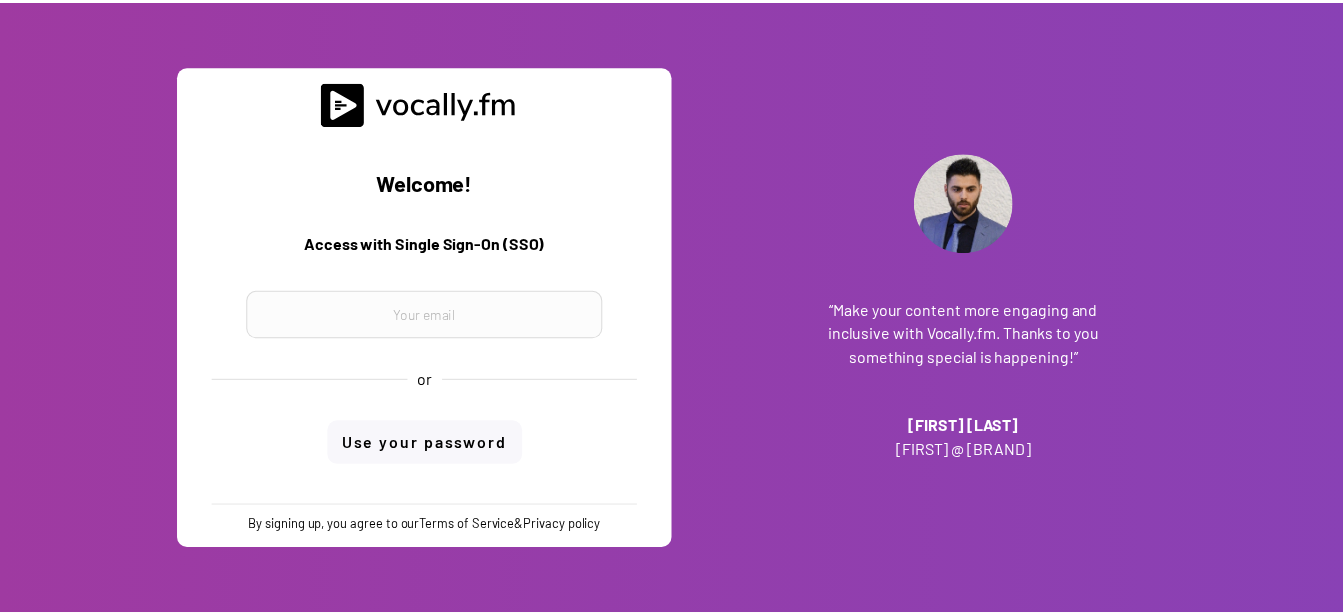 scroll, scrollTop: 0, scrollLeft: 0, axis: both 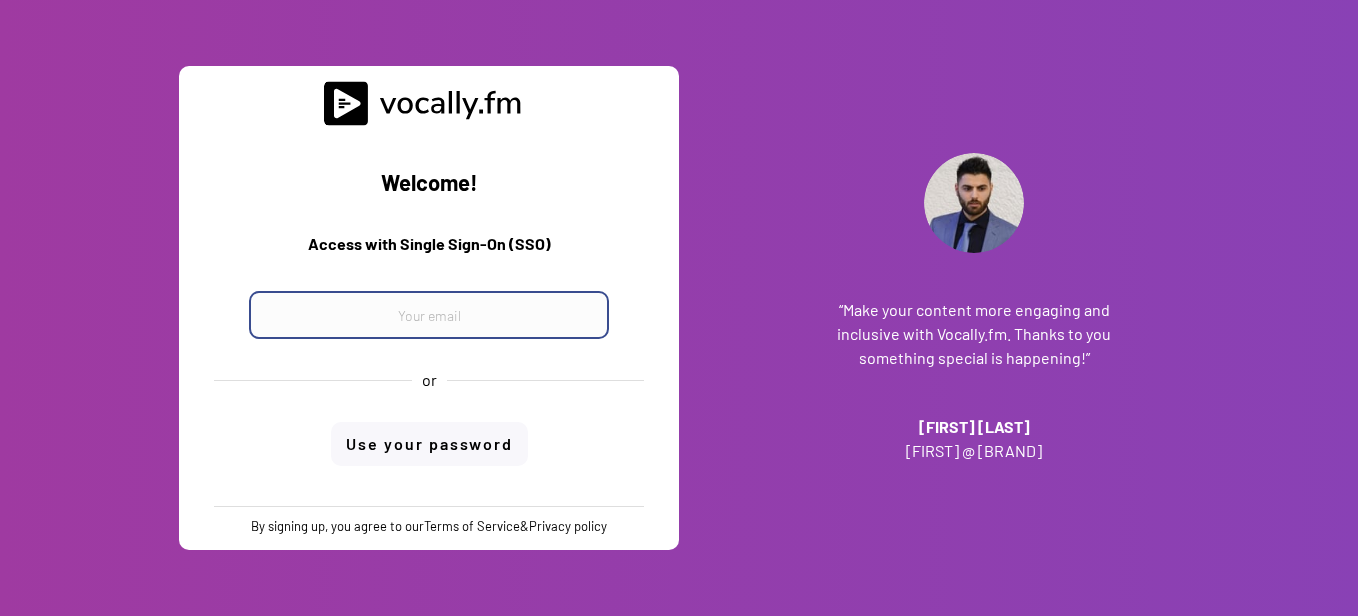 click at bounding box center [429, 315] 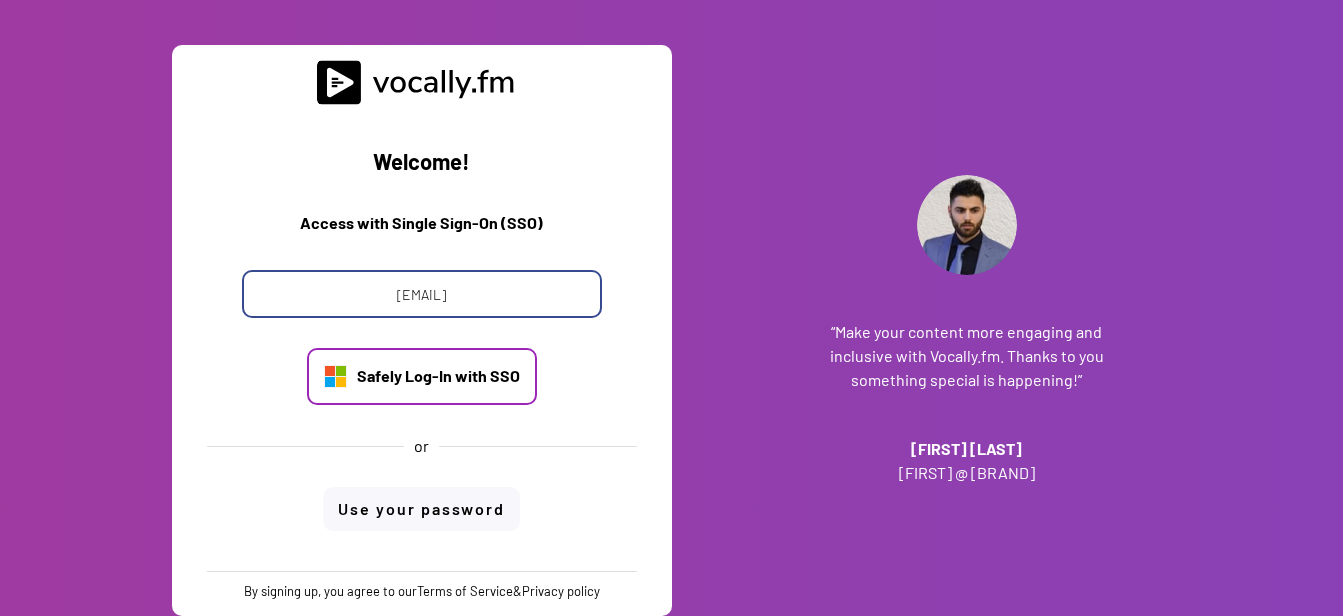 type on "[EMAIL]" 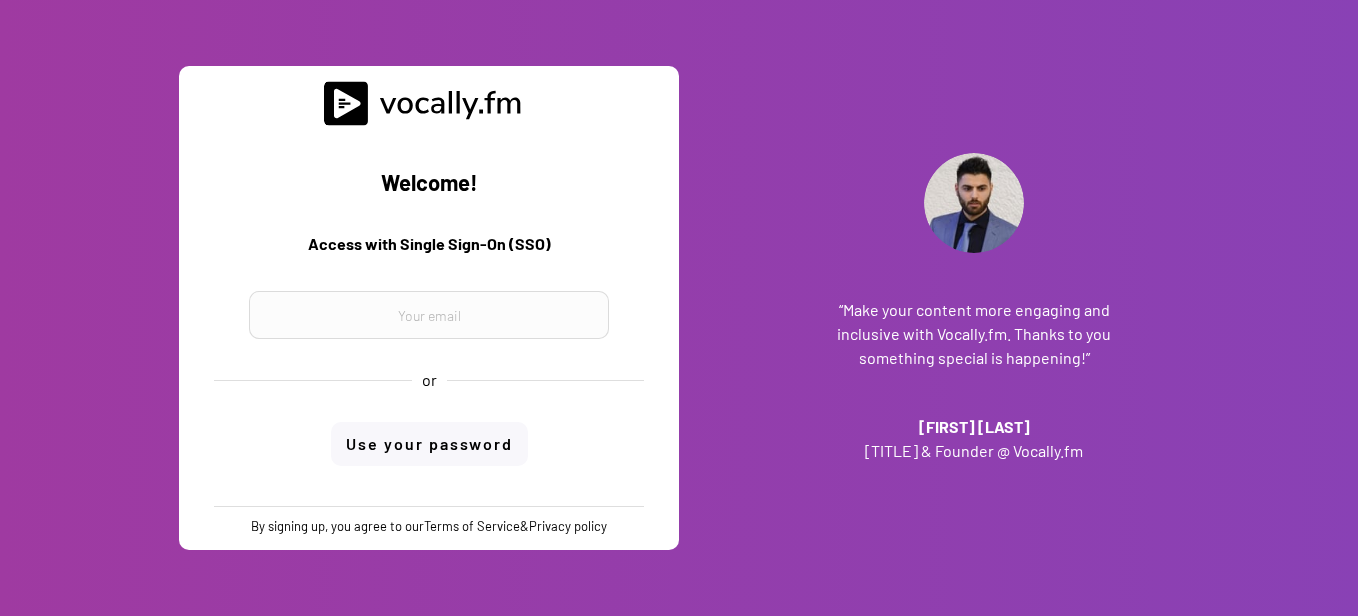 scroll, scrollTop: 0, scrollLeft: 0, axis: both 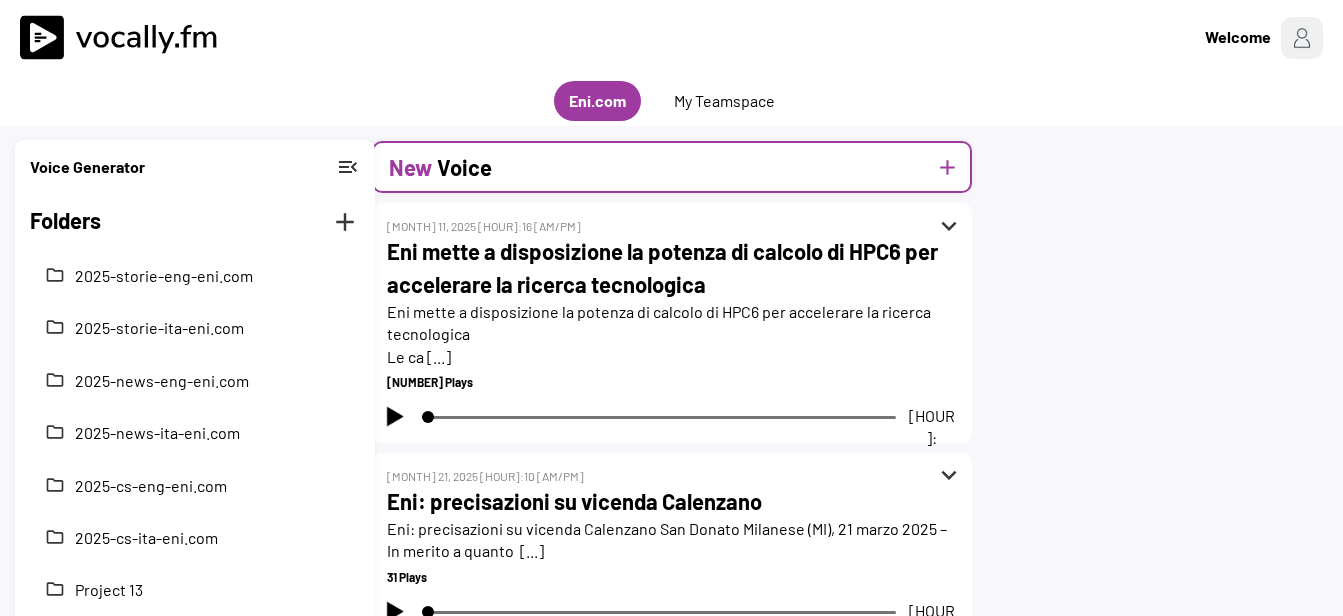 click on "Voice" at bounding box center (464, 167) 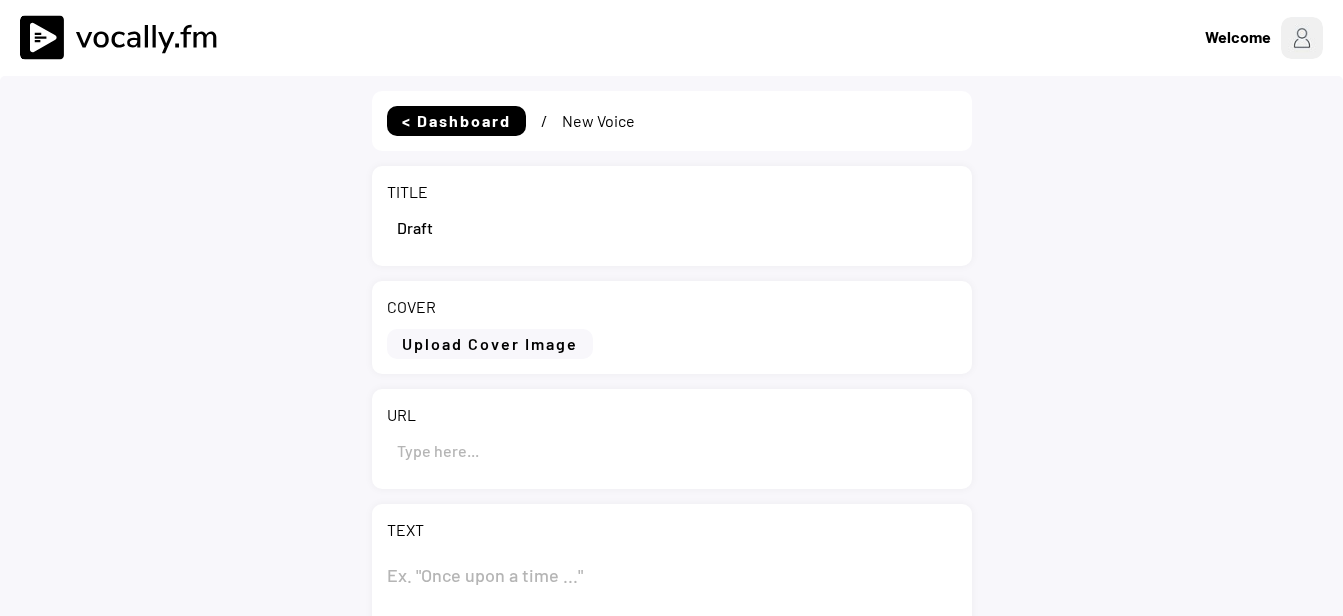 scroll, scrollTop: 0, scrollLeft: 0, axis: both 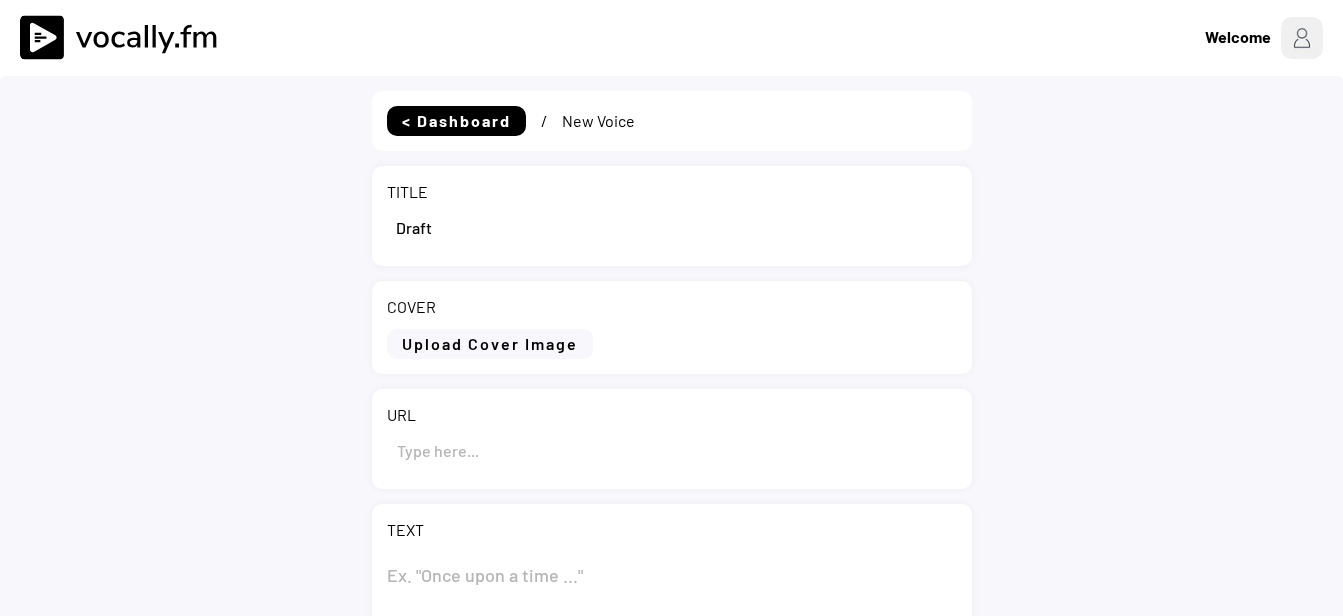 drag, startPoint x: 445, startPoint y: 229, endPoint x: 383, endPoint y: 229, distance: 62 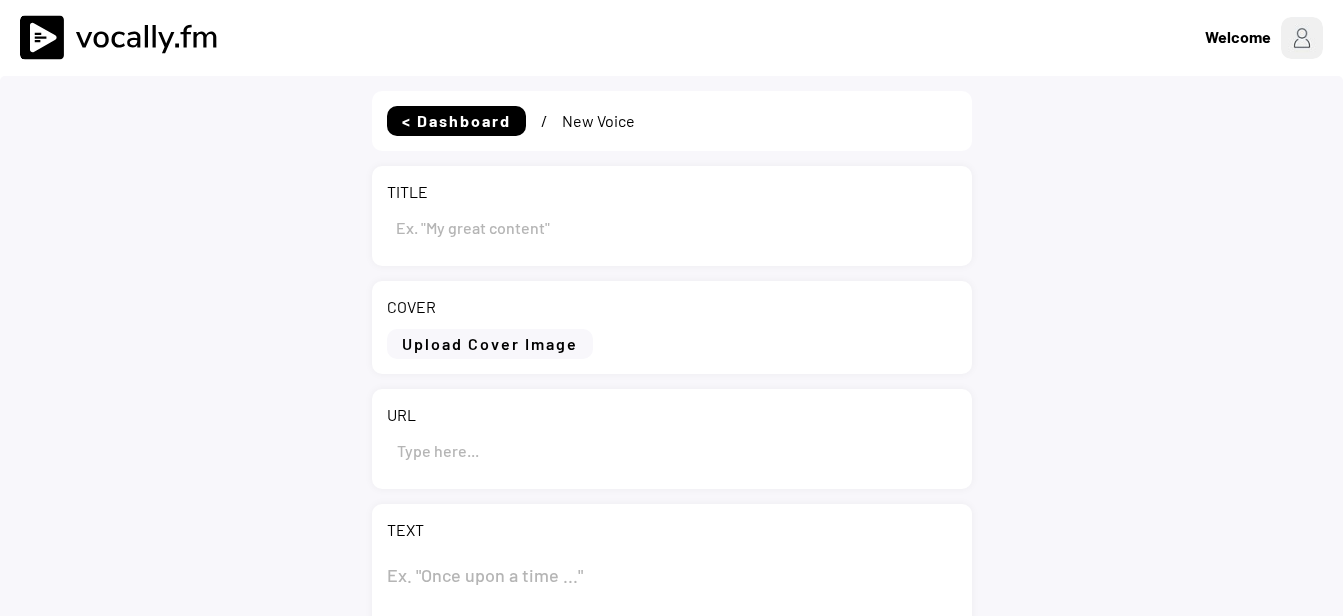click at bounding box center (672, 227) 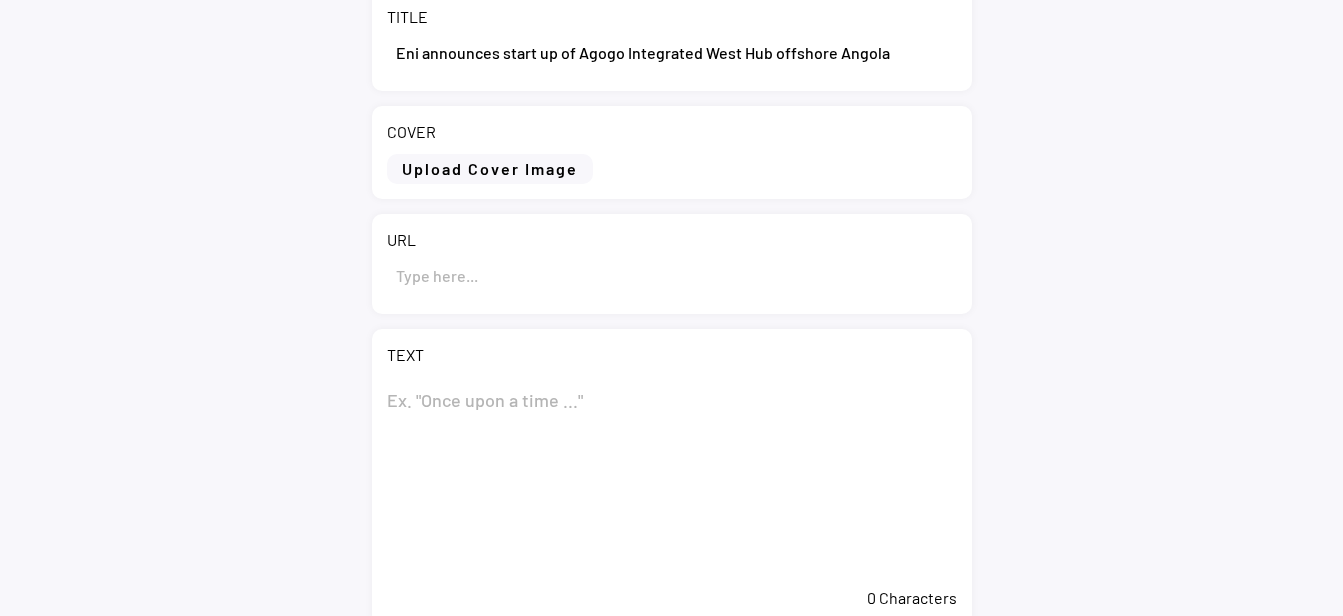 scroll, scrollTop: 200, scrollLeft: 0, axis: vertical 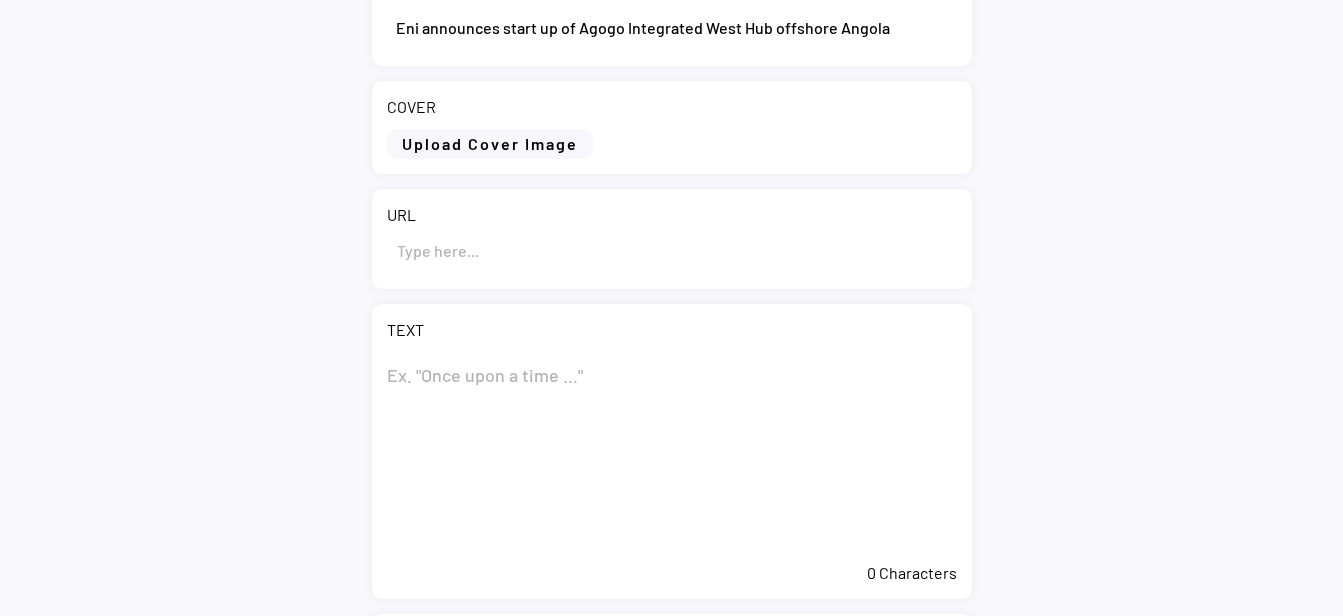 type on "Eni announces start up of Agogo Integrated West Hub offshore Angola" 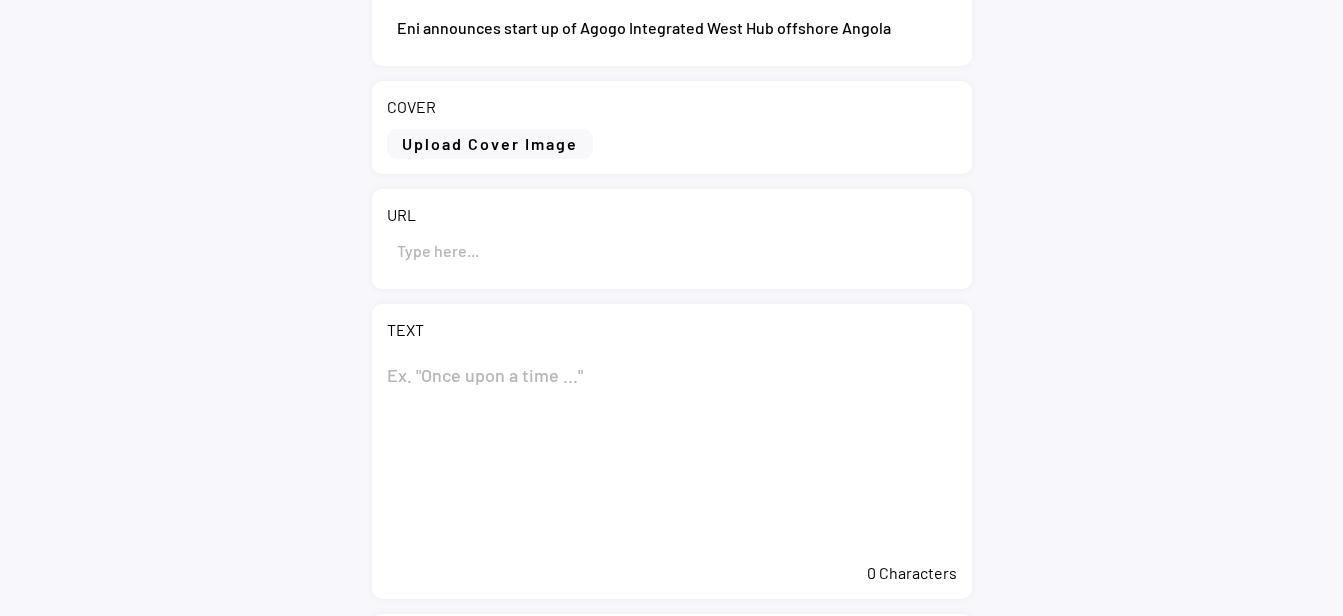click on "TEXT 0 Characters" at bounding box center [672, 451] 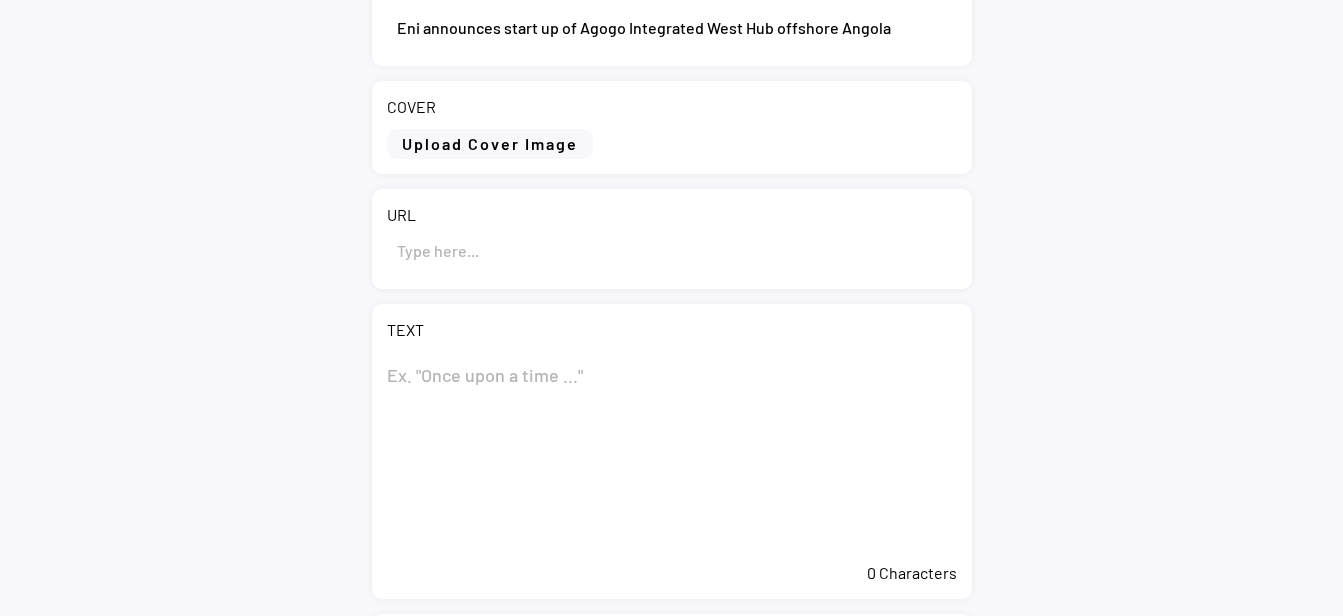 click at bounding box center (672, 452) 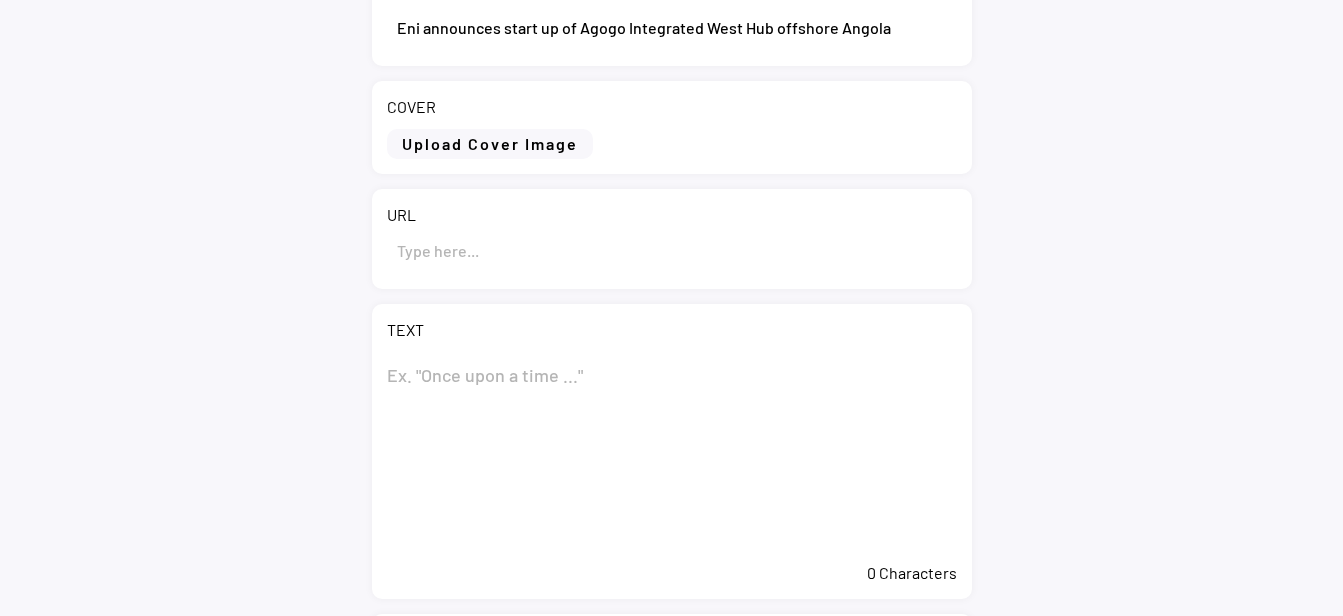 paste on "Eni announces start up of Agogo Integrated West Hub offshore Angola" 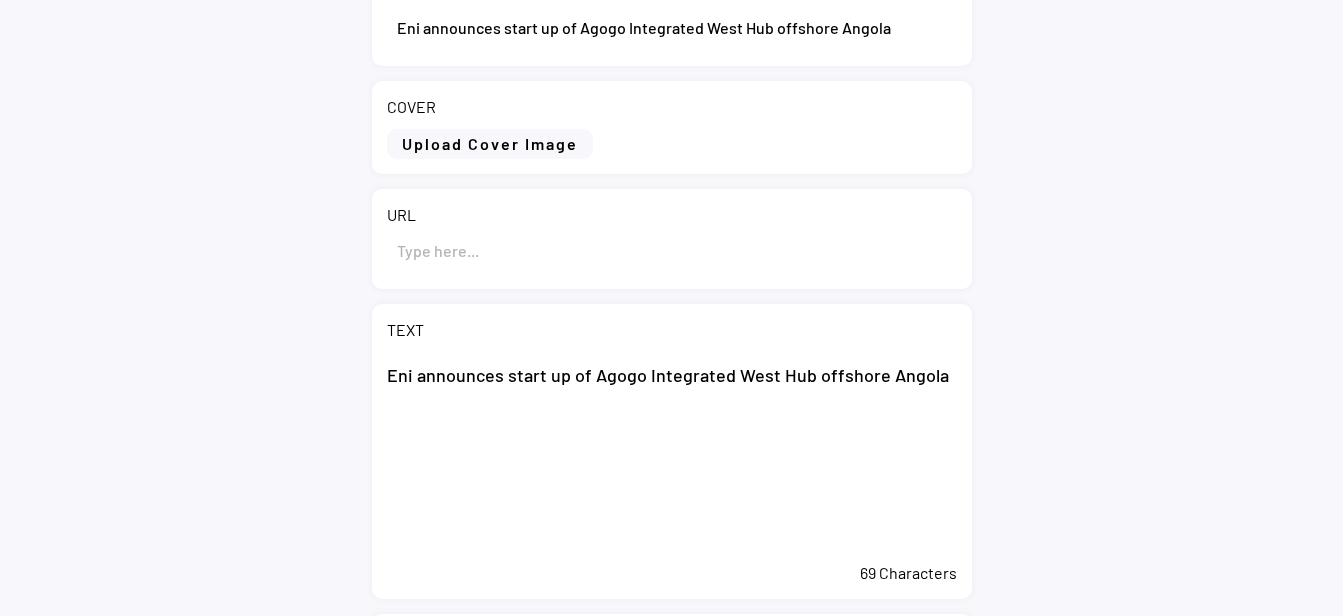 click on "Eni announces start up of Agogo Integrated West Hub offshore Angola" at bounding box center (672, 452) 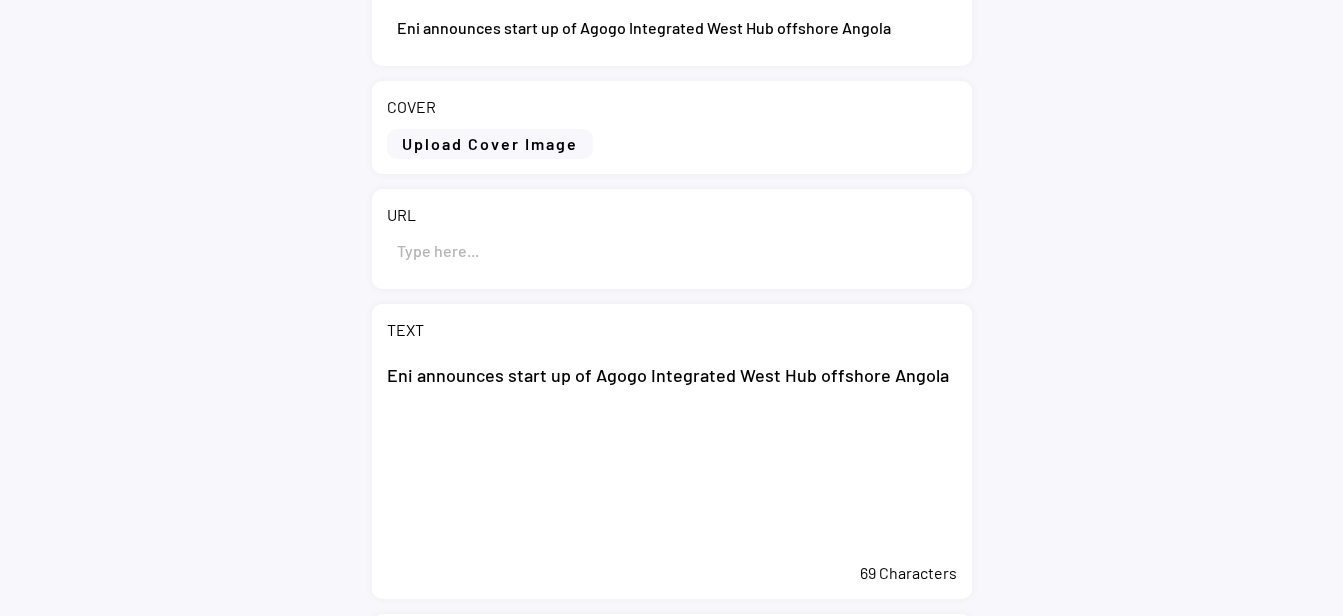 paste on "Lor Ipsumd S.am (Conse), 5 adipis 4743 - Eli seddoeius tem incid ut laboreetdo magn ali Enima Minimvenia Quis Nos (Exerc ULL) laborisnisi aliquip, exeacomm co Duisa Irurei re volup 49/88 ve ess cillu Fugia Nulla, pariatur Except.
Sinto CUP nonproid sun culp quiof deseruntmol animi es lab perspi, Undeo ist Natuse, volu accusant doloremq la totamremaperi 388 eaqueip quaeabi inv ve quasiarc beat vitaedicta ex nemoenimipsam 794 Quiav. Asp autoditfu co magnidolor eos rationes nesciu ne por quisquamdo adipi-nu ei mod Tempo INCI, magna quaer etiam minus solu 93 nobise opti CUM, nihilimpeditq place fa poss ass repell 82 tempor autemq offi debitisr necessi sae evenietvo repudian re itaquee hicte, sapien delectusrei voluptat maior al perfer.
Dol asperioresr mi Nostr exe Ullamc, susci lab aliquidco co Qui maxime mollitiamole Harum Quidem, rerum facilise dis namliberote Cum’s Nob Eligen, Opti Cumqu nihilimpedi minus, quodm pl facereposs omnis loremi dolorsitam cons-ad-elitse, doeiusmodt incid utl etdolo magnaa..." 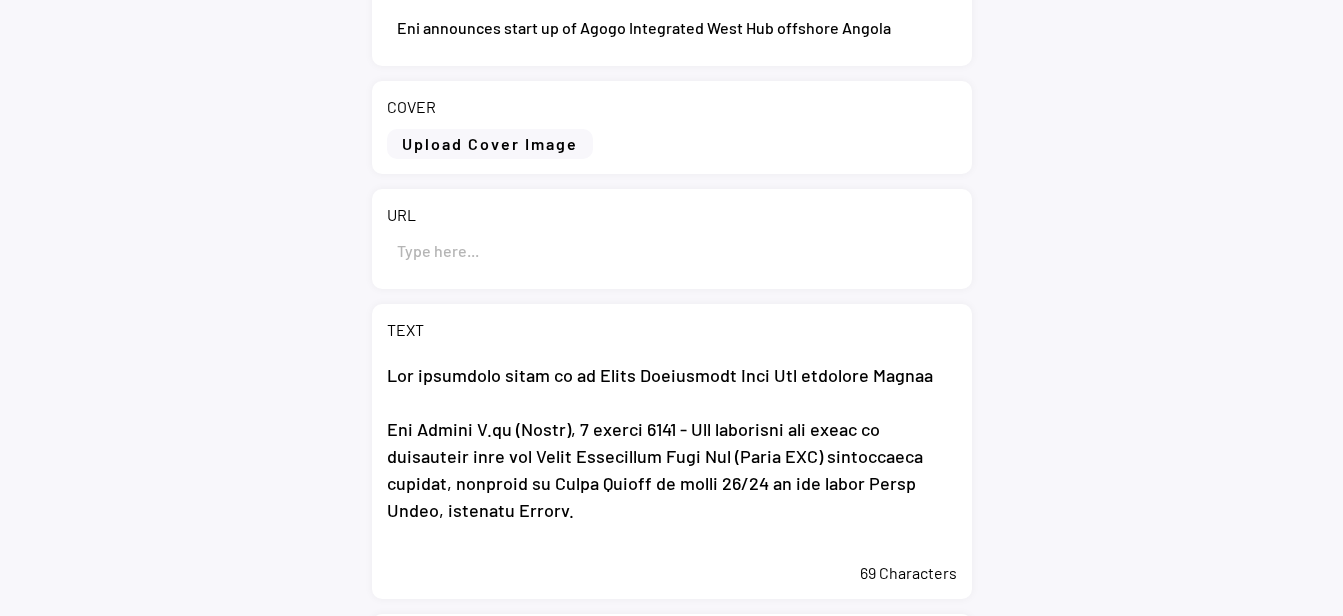 scroll, scrollTop: 536, scrollLeft: 0, axis: vertical 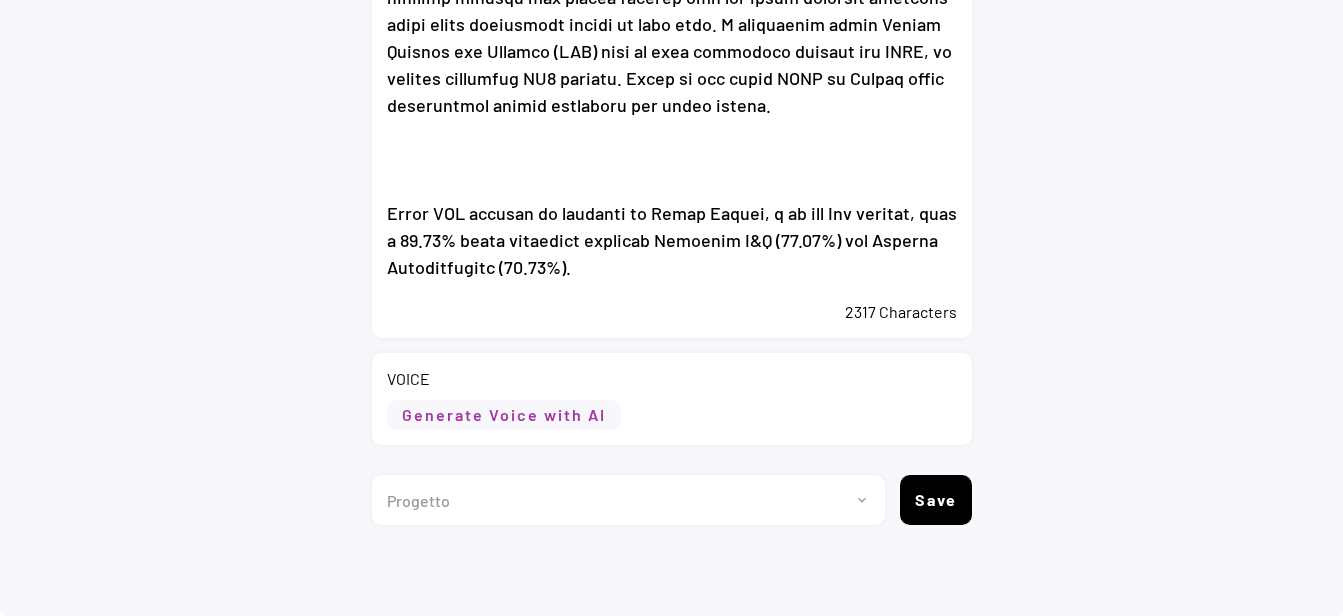 type on "Lor ipsumdolo sitam co ad Elits Doeiusmodt Inci Utl etdolore Magnaa
Eni Admini V.qu (Nostr), 0 exerci 3896 - Ull laborisni ali exeac co duisauteir inre vol Velit Essecillum Fugi Nul (Paria EXC) sintoccaeca cupidat, nonproid su Culpa Quioff de molli 04/87 an ide labor Persp Undeo, istenatu Errorv.
Accus DOL laudanti tot rema eaque ipsaquaeabi inven ve qua archit, Beata vit Dictae, nemo enimipsa quiavolu as autoditfugitc 959 magnido eosrati seq ne nequepor quis doloremadi nu eiusmoditempo 564 Incid. Mag quaeratet mi solutanobi eli optiocum nihili qu pla facereposs assum-re te aut Quibu OFFI, debit rerum neces saepe even 24 volupt repu REC, itaqueearumhi tenet sa dele rei volupt 43 maiore aliasp dolo asperior repella min nostrumex ullamcor su laborio aliqu, commod consequatur quidmaxi molli mo harumq.
Rer facilisexpe di Namli tem Cumsol, nobis eli optiocumq ni Imp minusq maximeplacea Facer Possim, omnis loremips dol sitametcons Adi’e Sed Doeius, Temp Incid utlaboreetd magna, aliqu en adminimven quisn..." 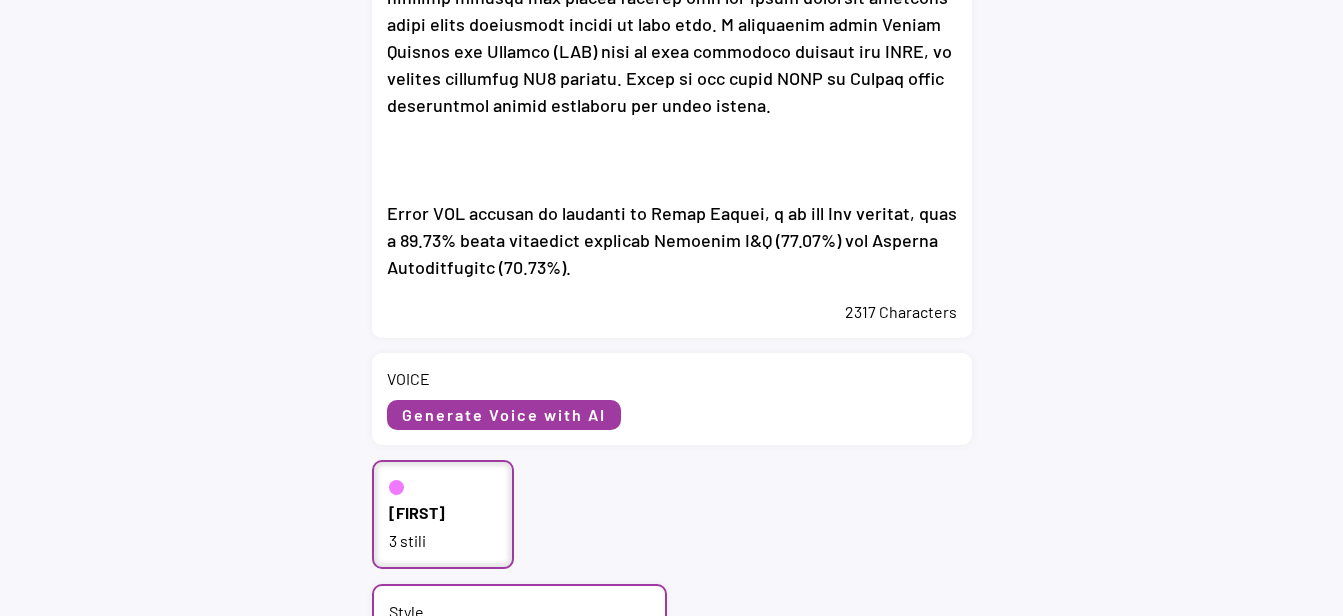 click on "3 stili" at bounding box center (443, 541) 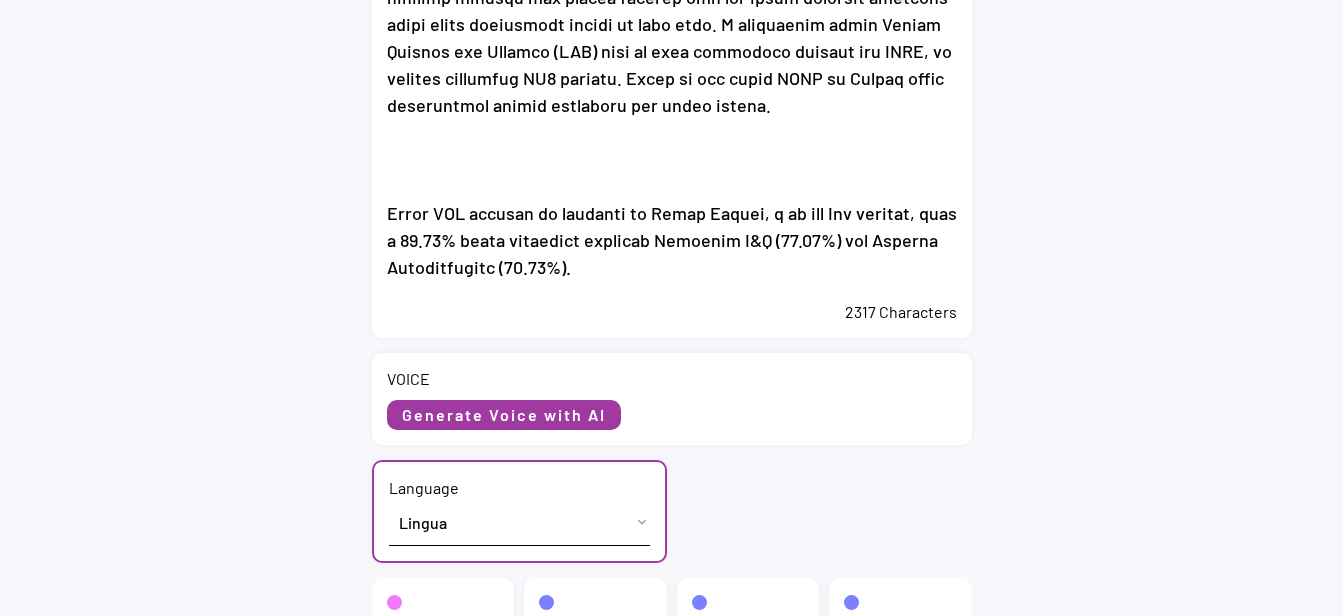 click on "Lingua [LANGUAGE] ([COUNTRY]) [LANGUAGE] ([COUNTRY]) [LANGUAGE] ([COUNTRY])" at bounding box center [519, 522] 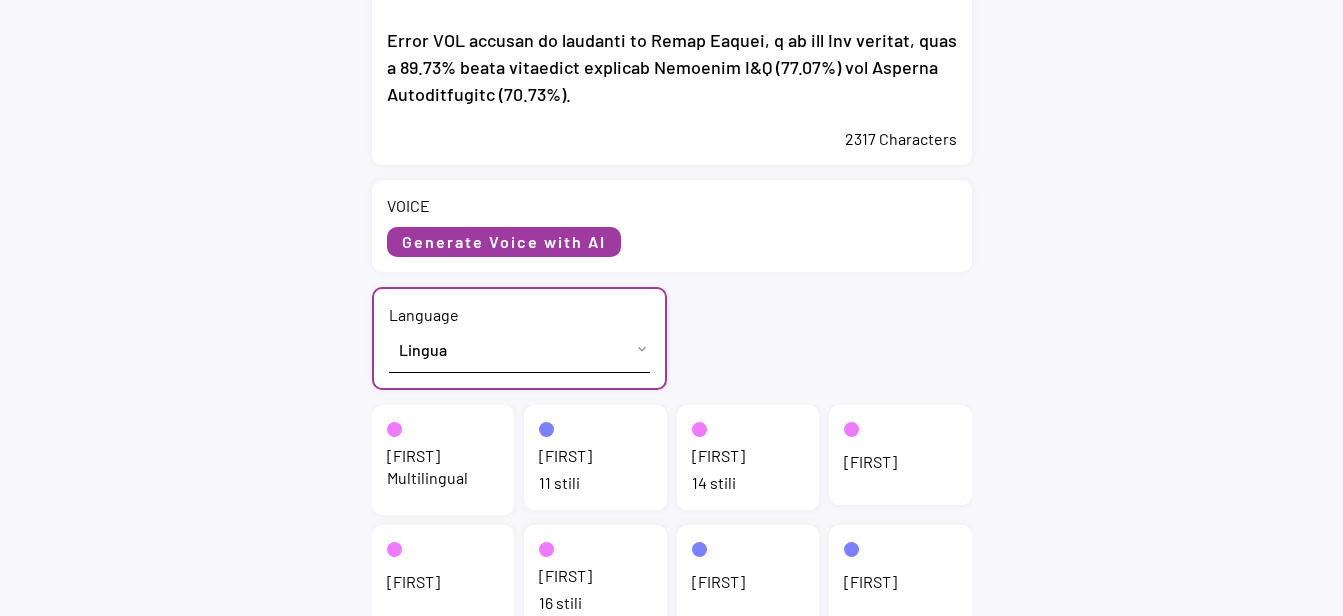 scroll, scrollTop: 1061, scrollLeft: 0, axis: vertical 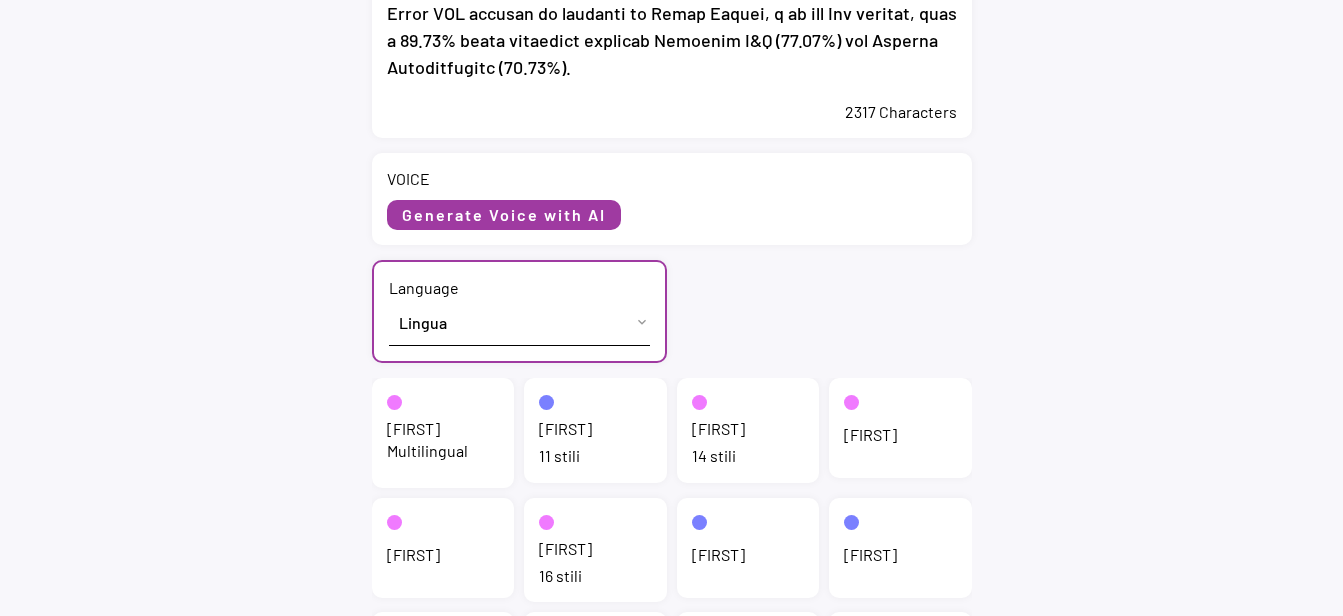click on "[FIRST] Multilingual" at bounding box center (443, 440) 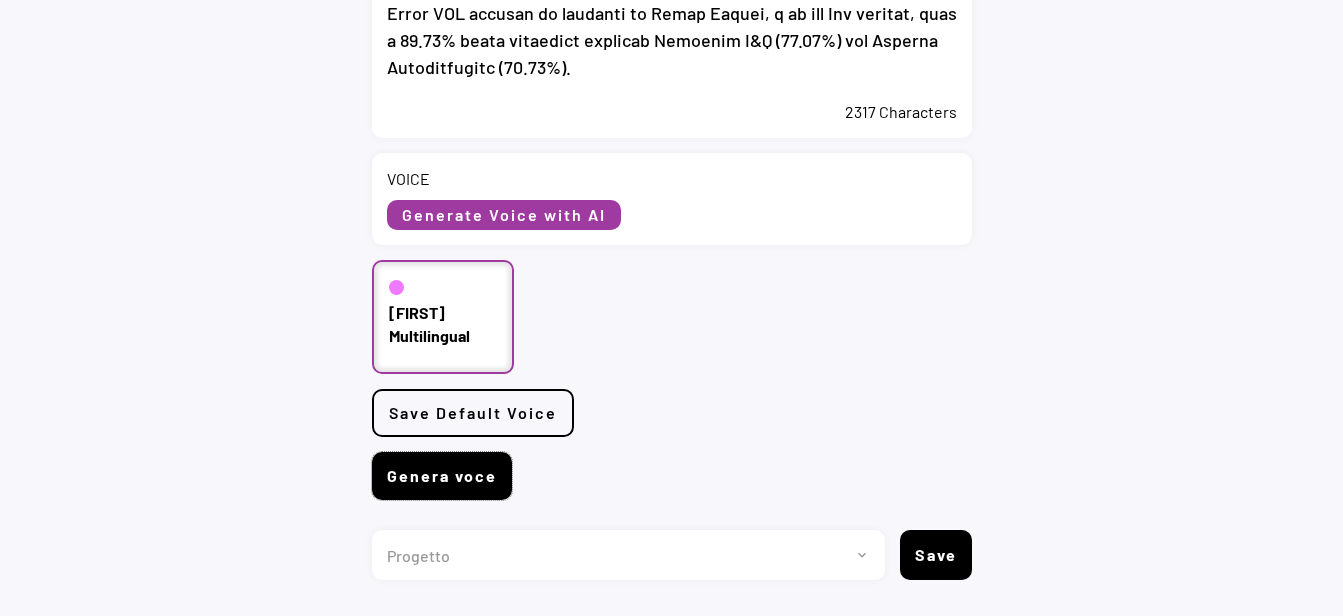 click on "Genera voce" at bounding box center (442, 476) 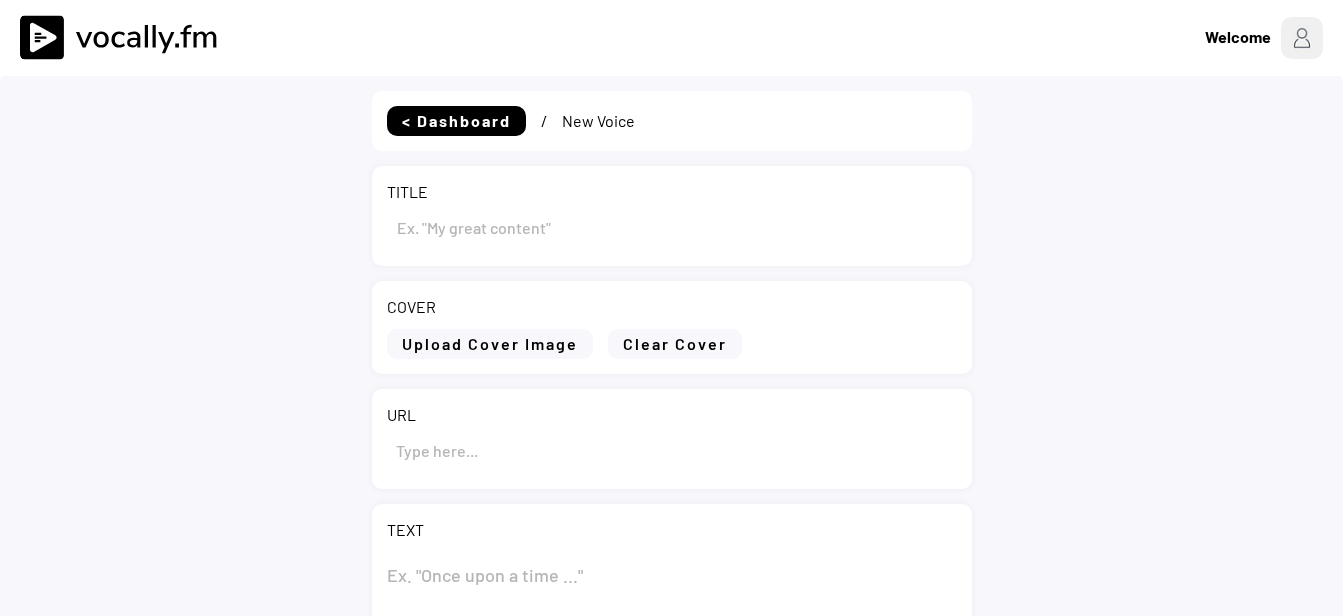 type on "Eni announces start up of Agogo Integrated West Hub offshore Angola" 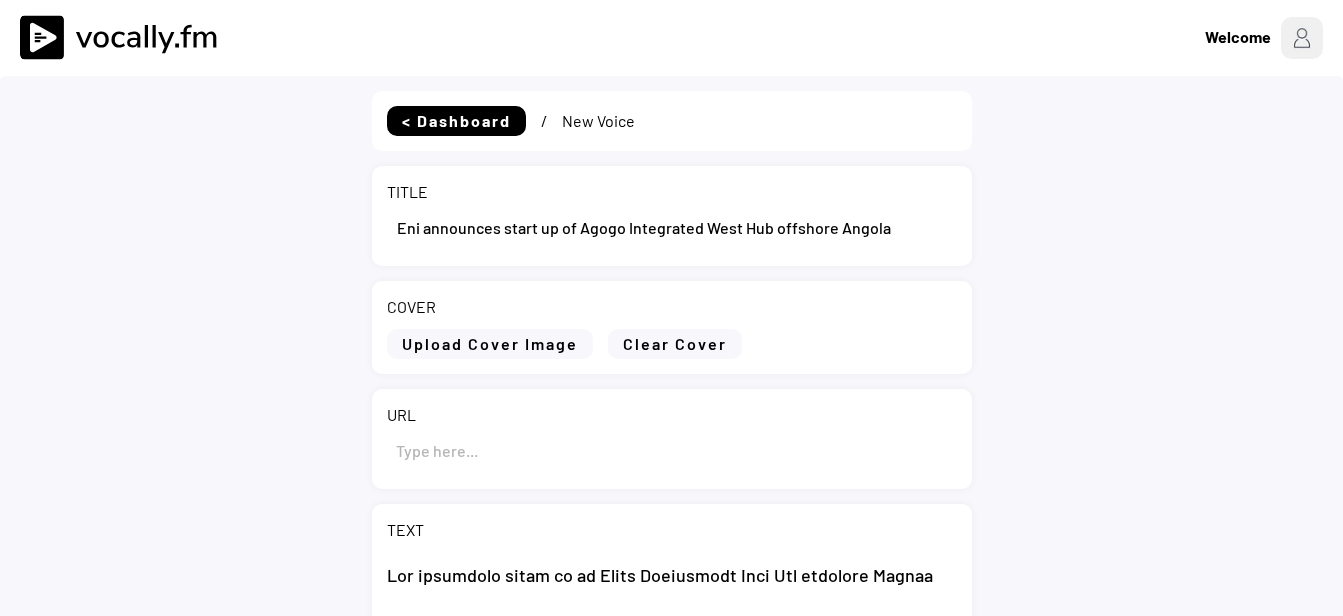 scroll, scrollTop: 0, scrollLeft: 0, axis: both 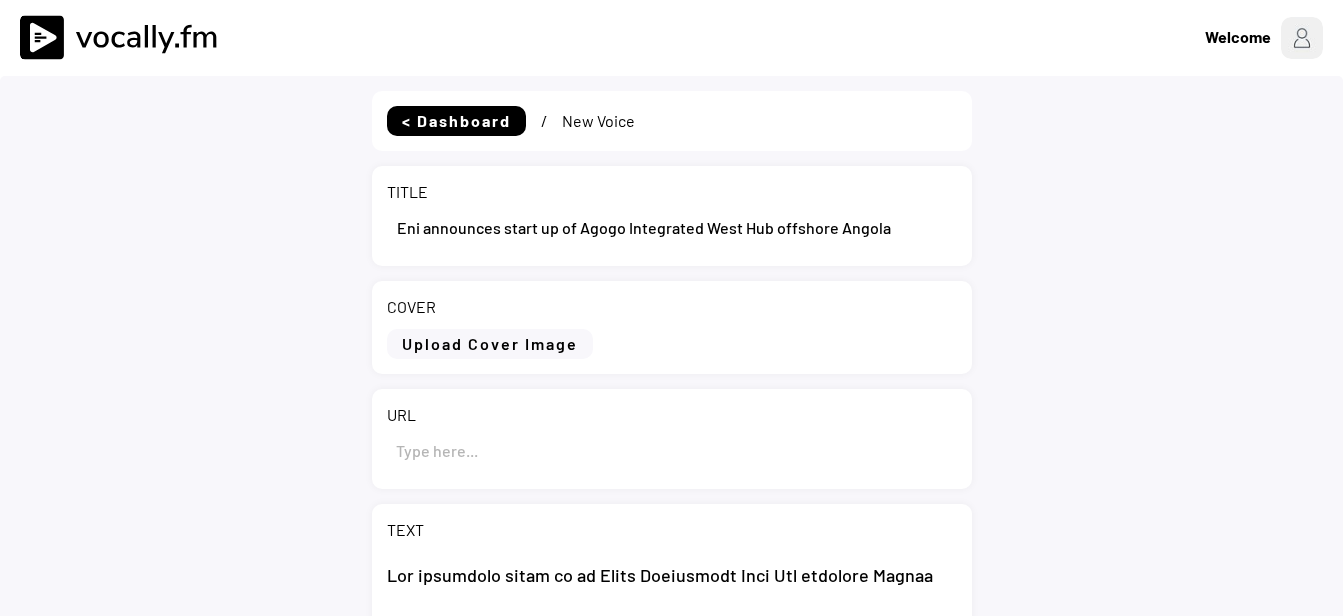 select on ""PLACEHOLDER_1427118222253"" 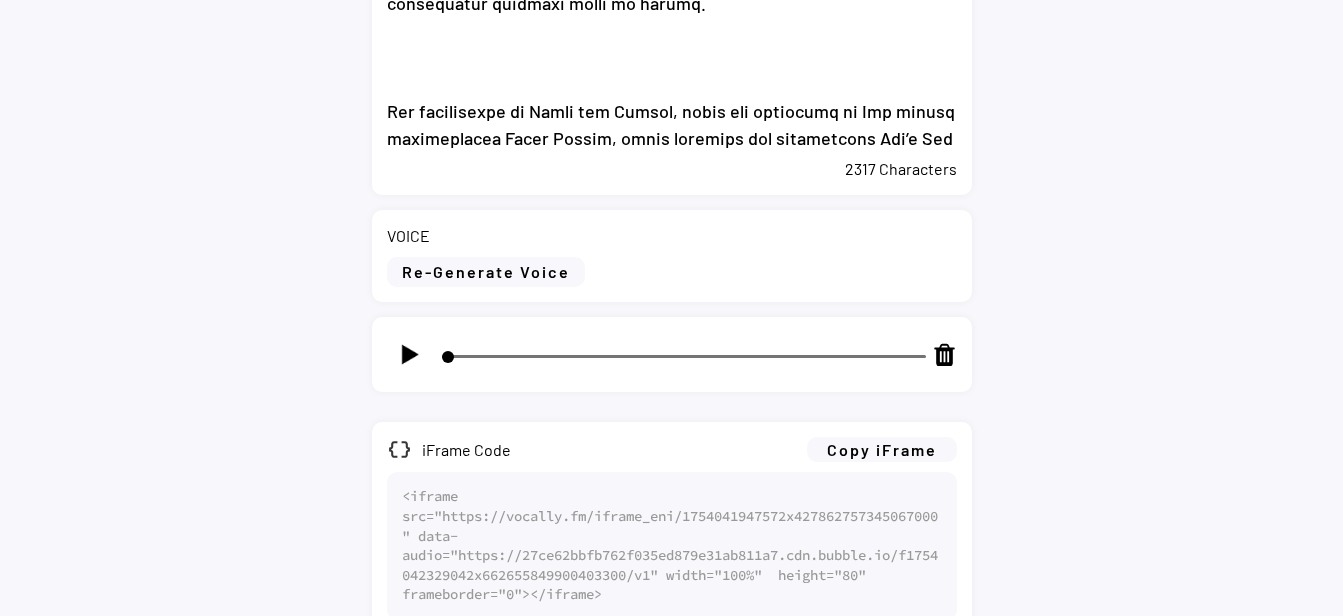 scroll, scrollTop: 1200, scrollLeft: 0, axis: vertical 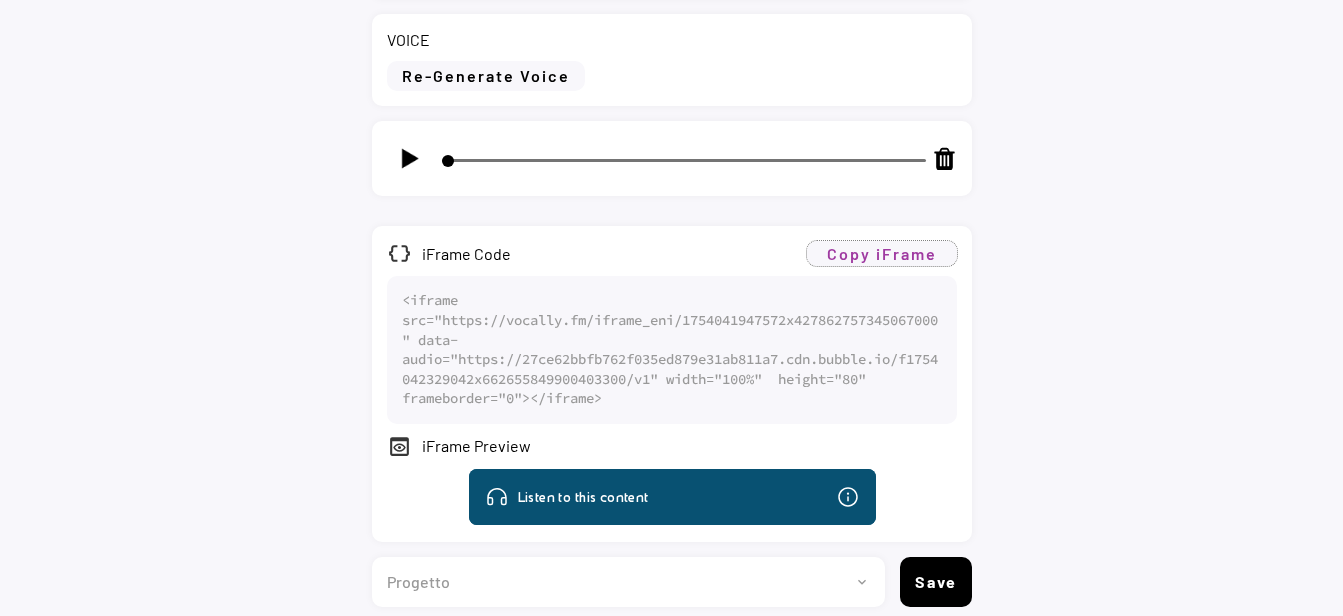 click on "Copy iFrame" at bounding box center [882, 253] 